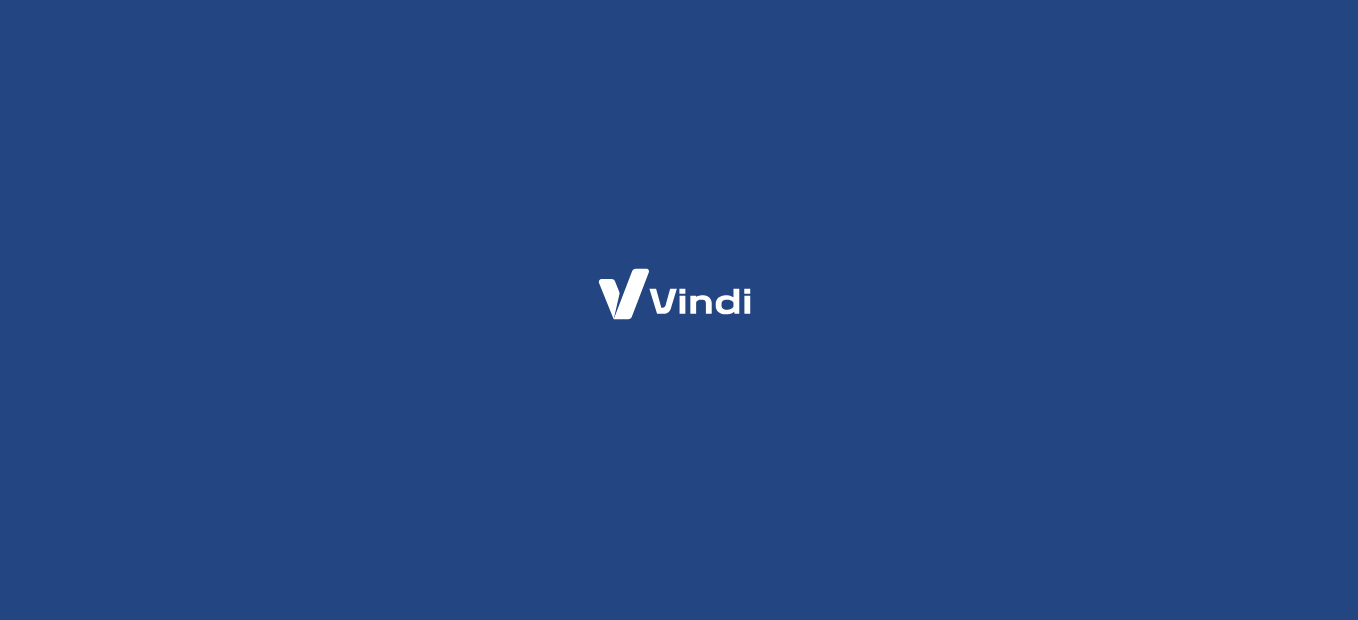 scroll, scrollTop: 0, scrollLeft: 0, axis: both 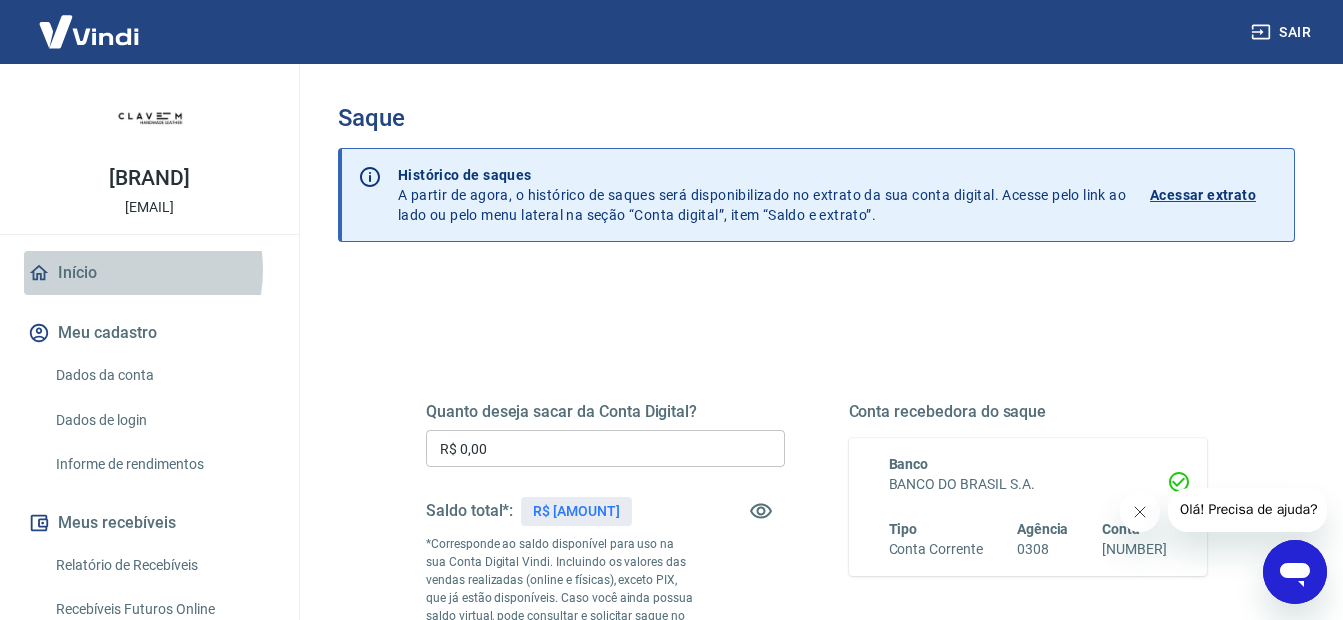 click on "Início" at bounding box center (149, 273) 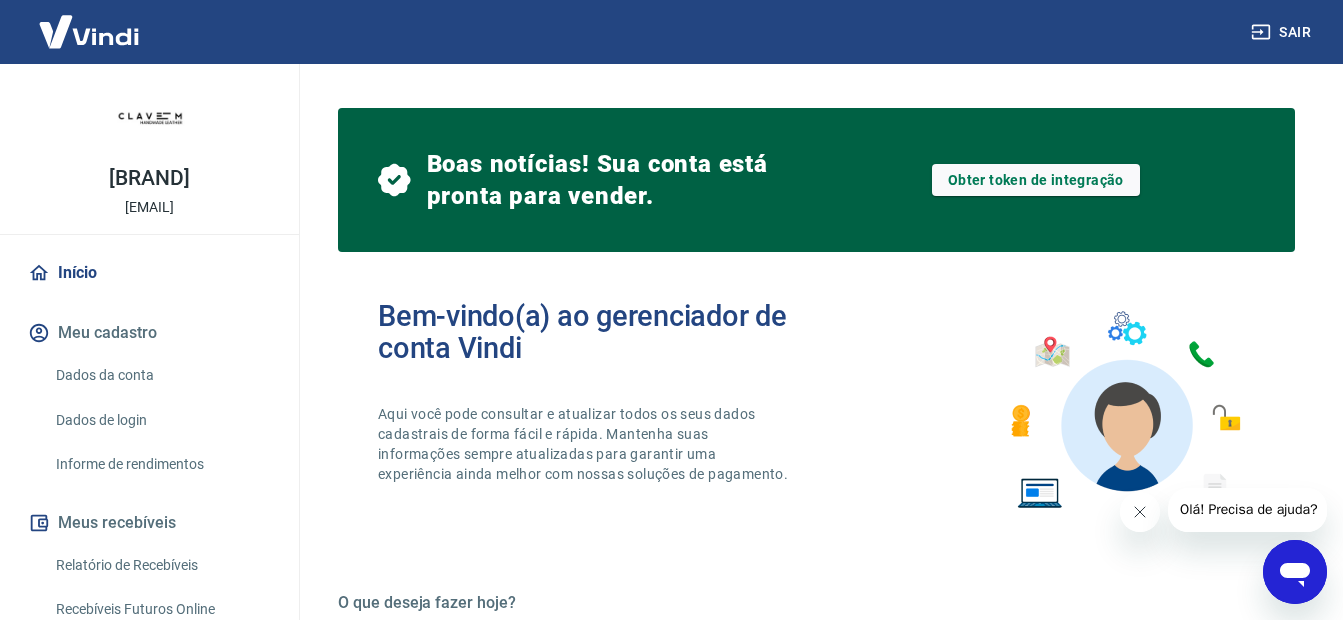 scroll, scrollTop: 100, scrollLeft: 0, axis: vertical 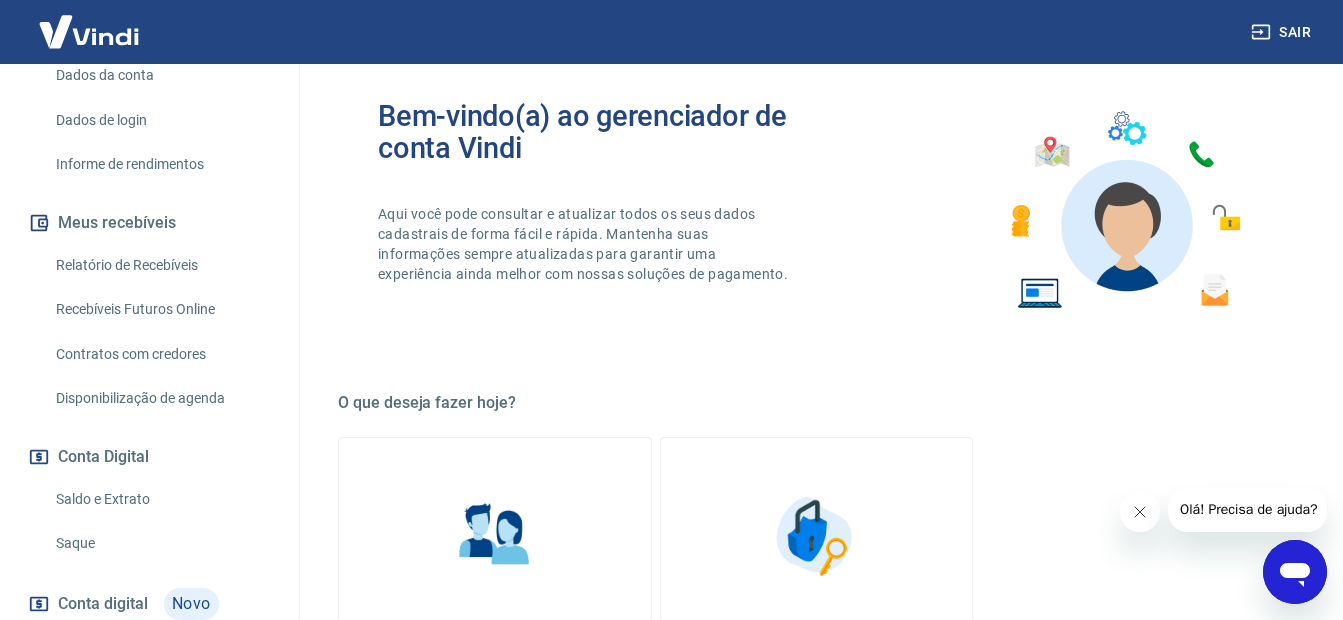 click on "Saldo e Extrato" at bounding box center [161, 499] 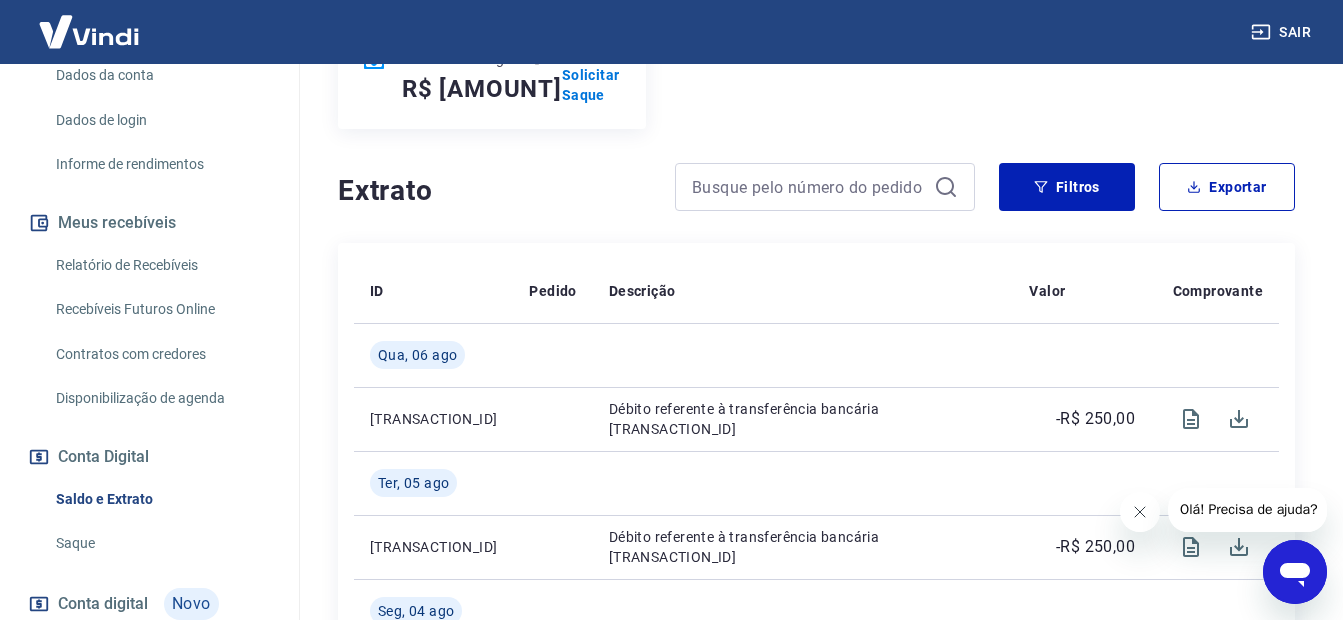 scroll, scrollTop: 400, scrollLeft: 0, axis: vertical 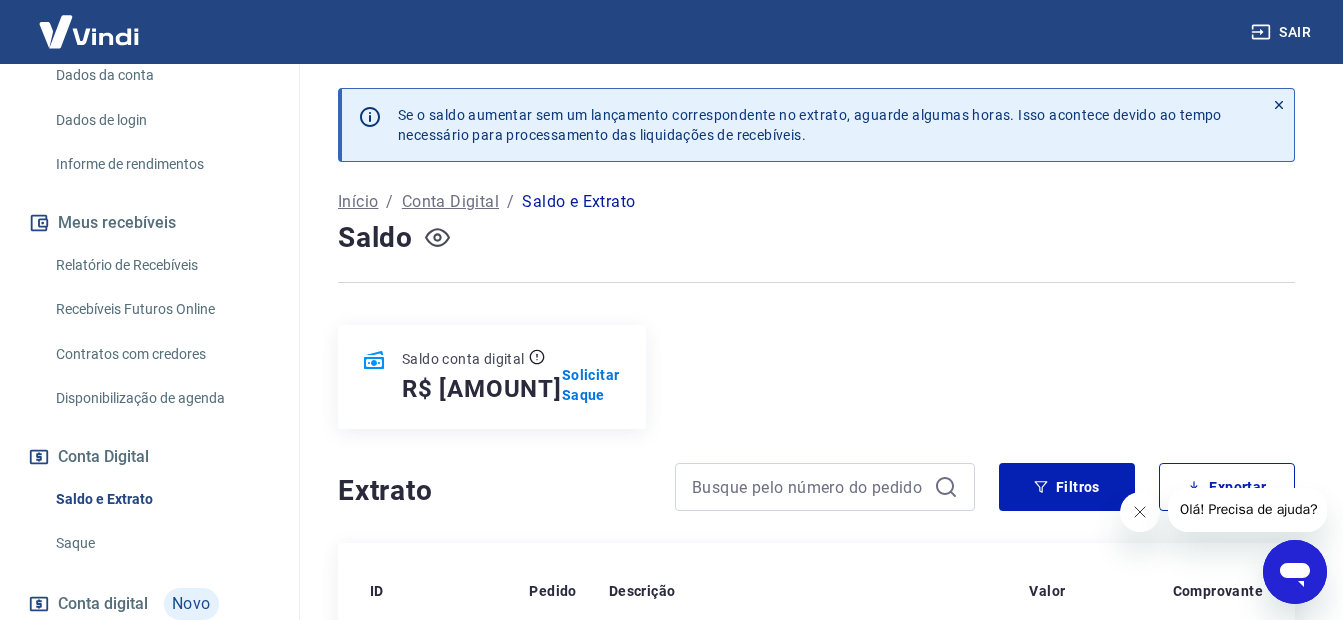 click 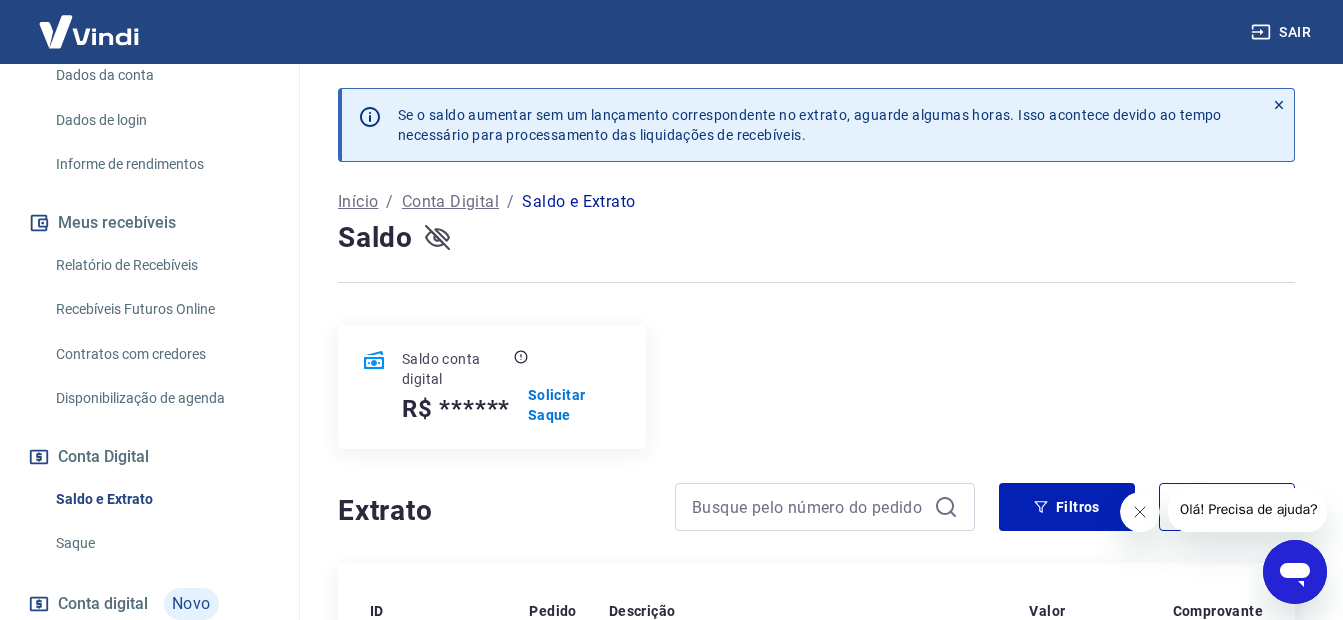 click 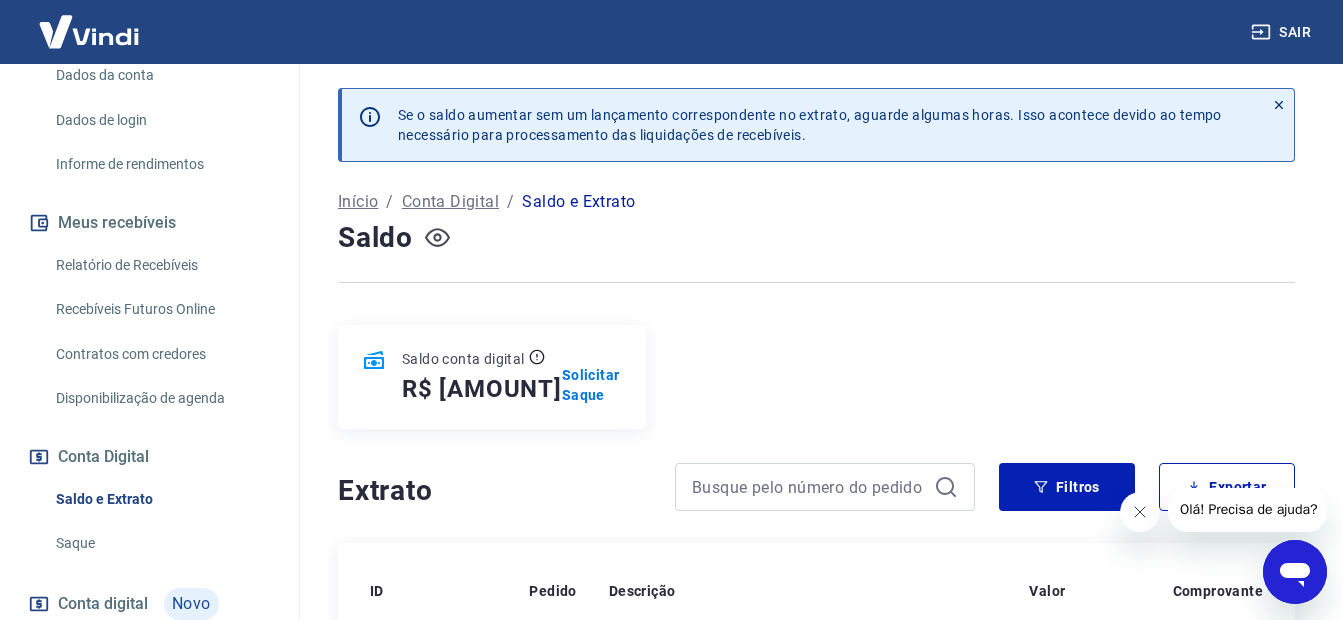 click on "Relatório de Recebíveis" at bounding box center [161, 265] 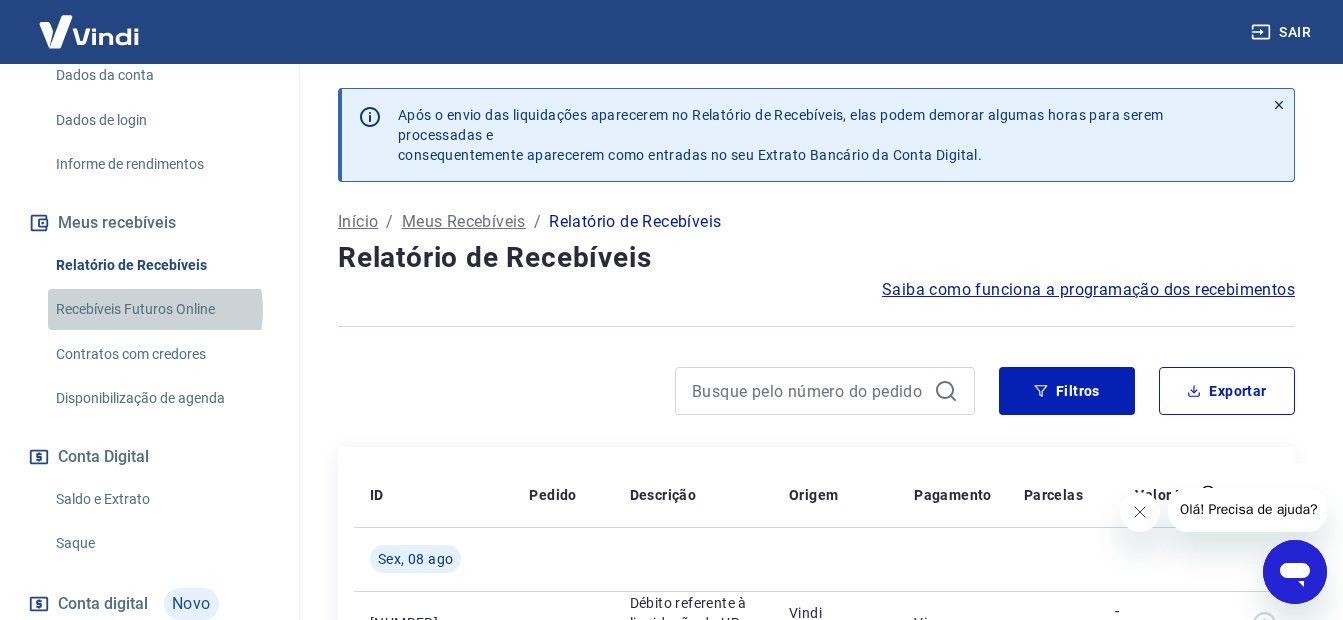 click on "Recebíveis Futuros Online" at bounding box center (161, 309) 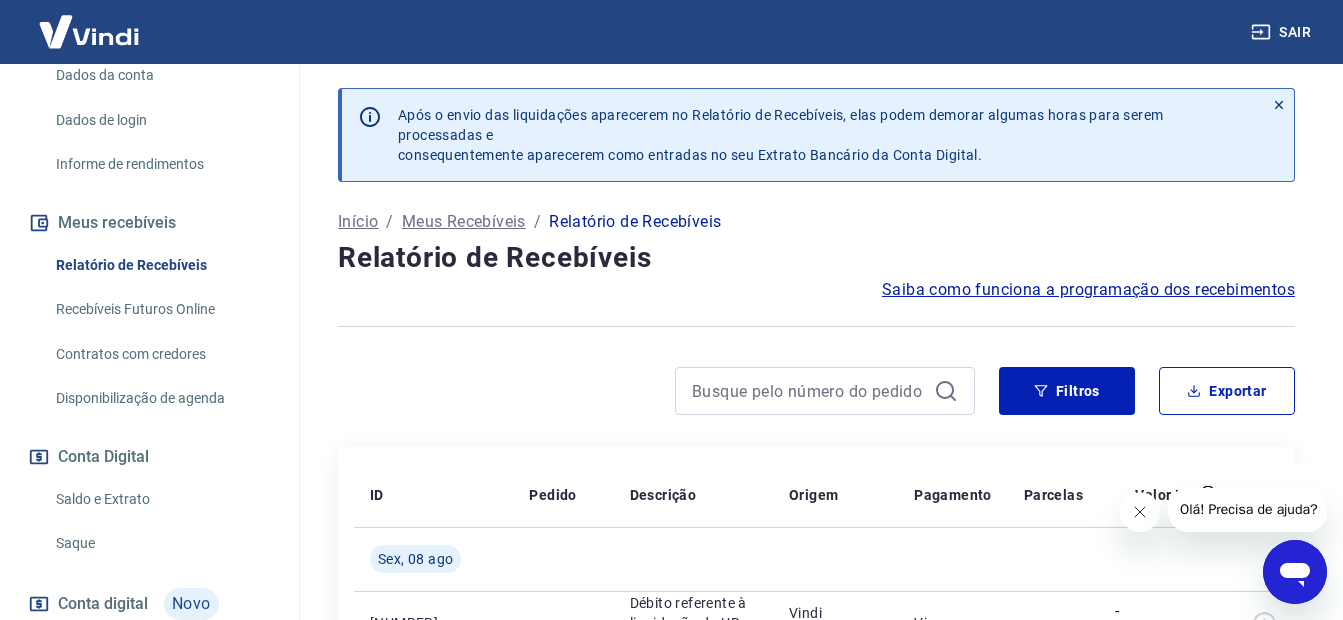 scroll, scrollTop: 83, scrollLeft: 0, axis: vertical 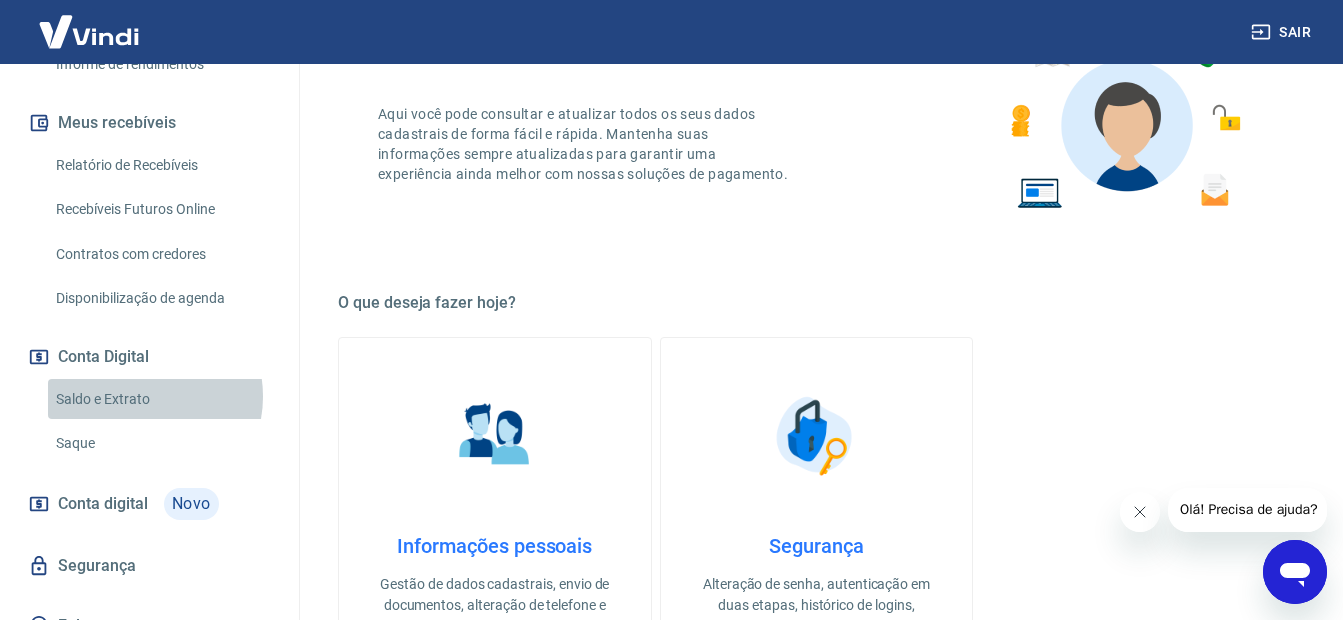 click on "Saldo e Extrato" at bounding box center (161, 399) 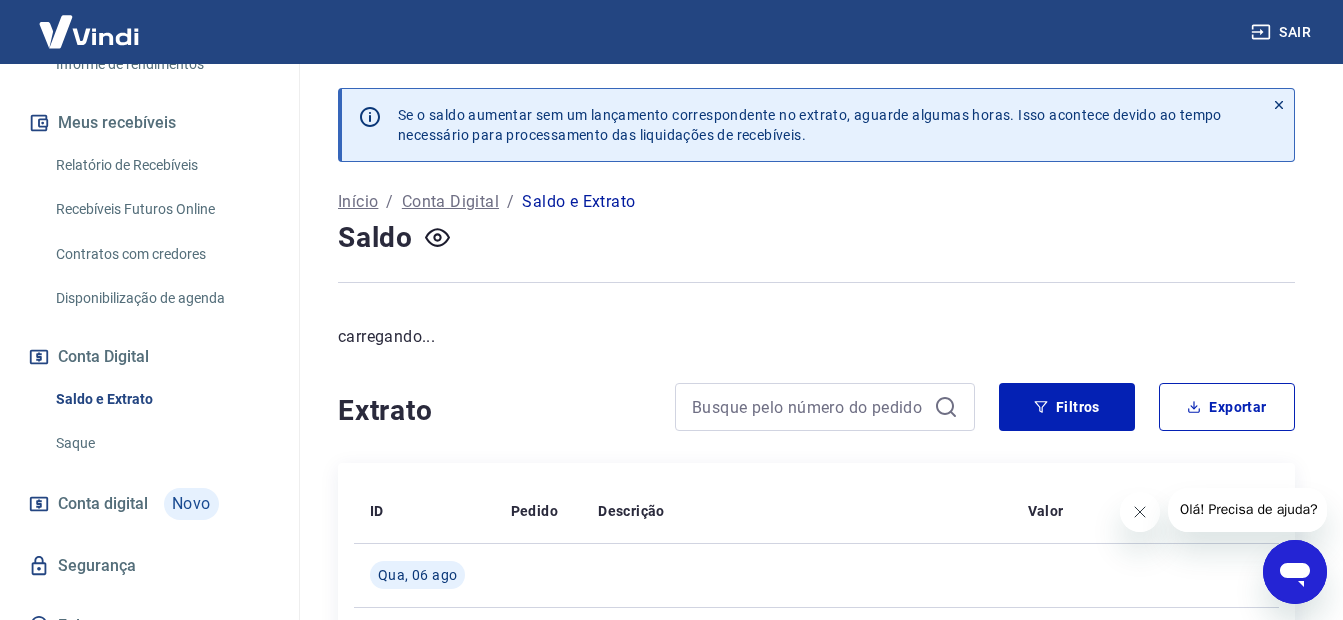 scroll, scrollTop: 100, scrollLeft: 0, axis: vertical 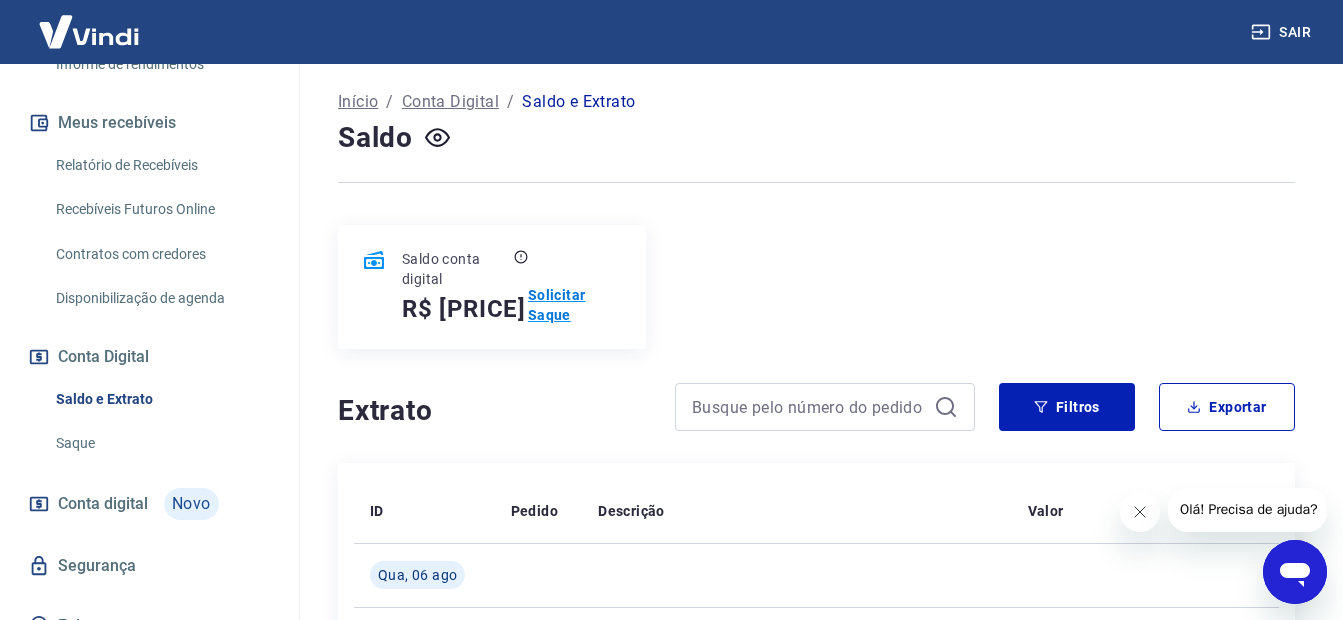 click on "Solicitar Saque" at bounding box center (575, 305) 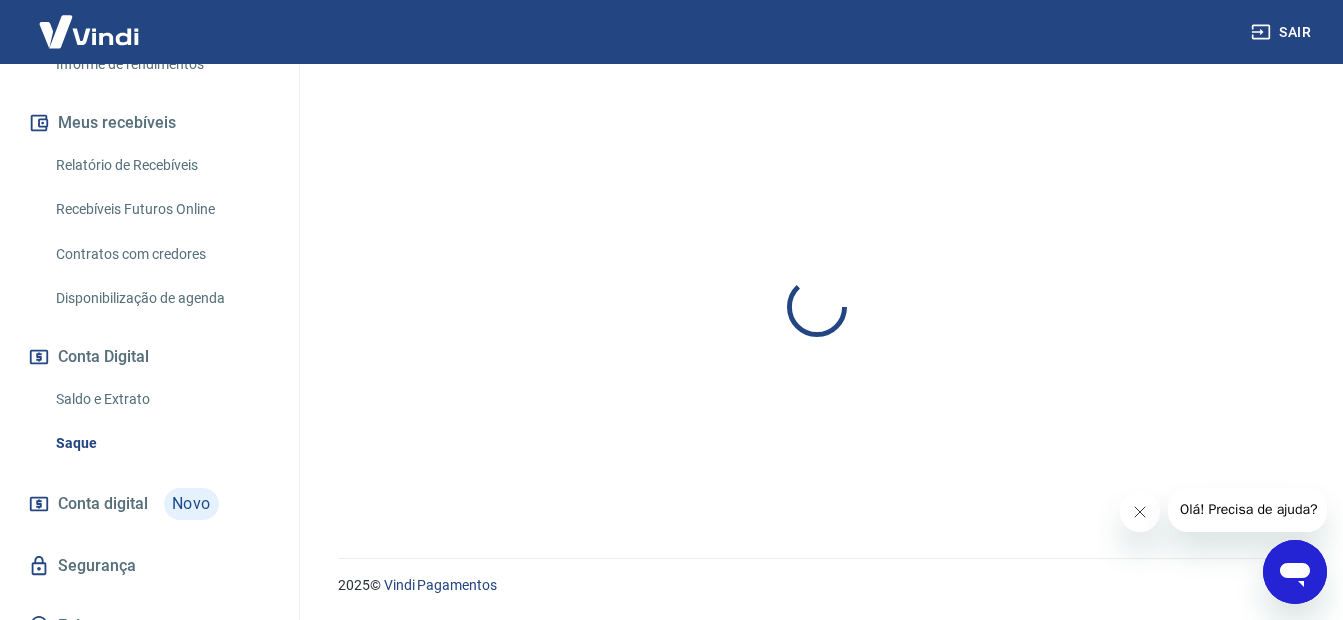 scroll, scrollTop: 0, scrollLeft: 0, axis: both 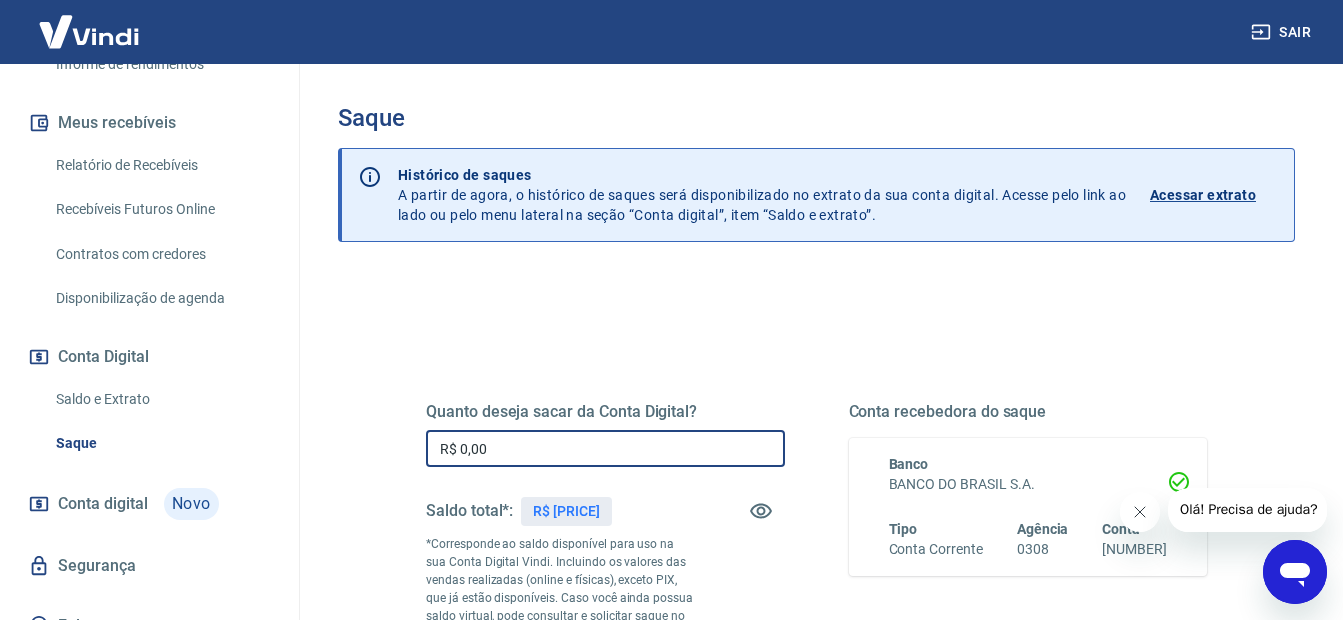 drag, startPoint x: 522, startPoint y: 452, endPoint x: 483, endPoint y: 455, distance: 39.115215 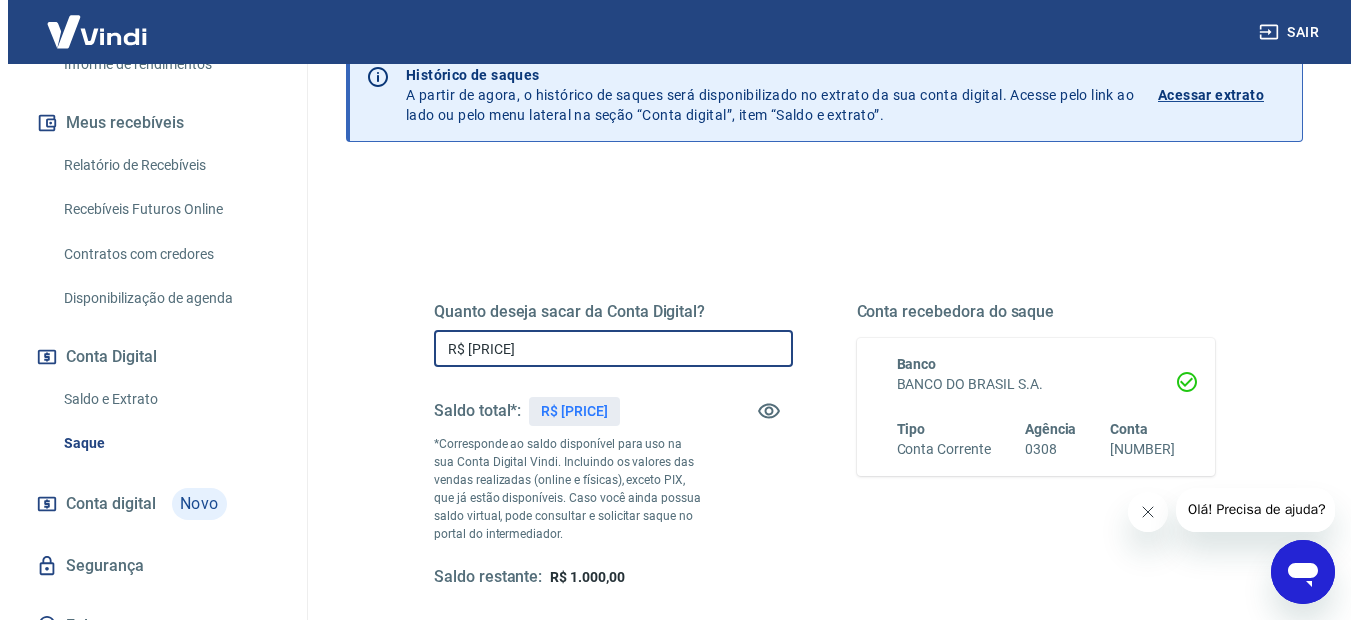 scroll, scrollTop: 300, scrollLeft: 0, axis: vertical 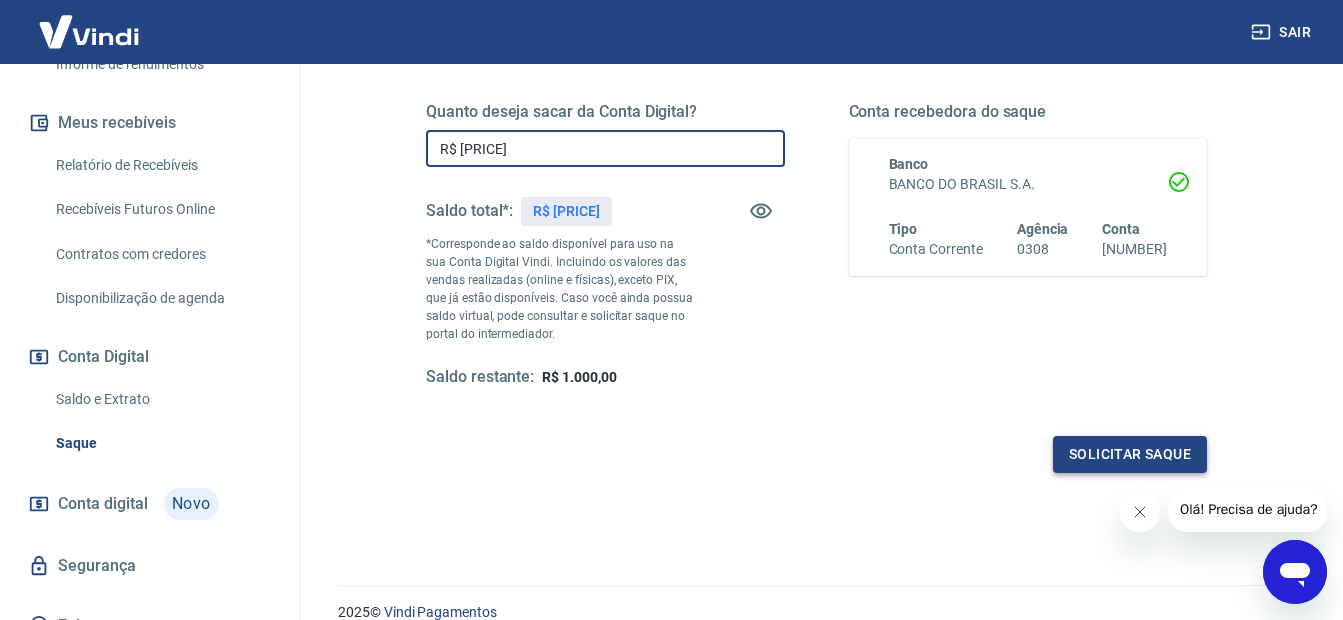 type on "R$ [PRICE]" 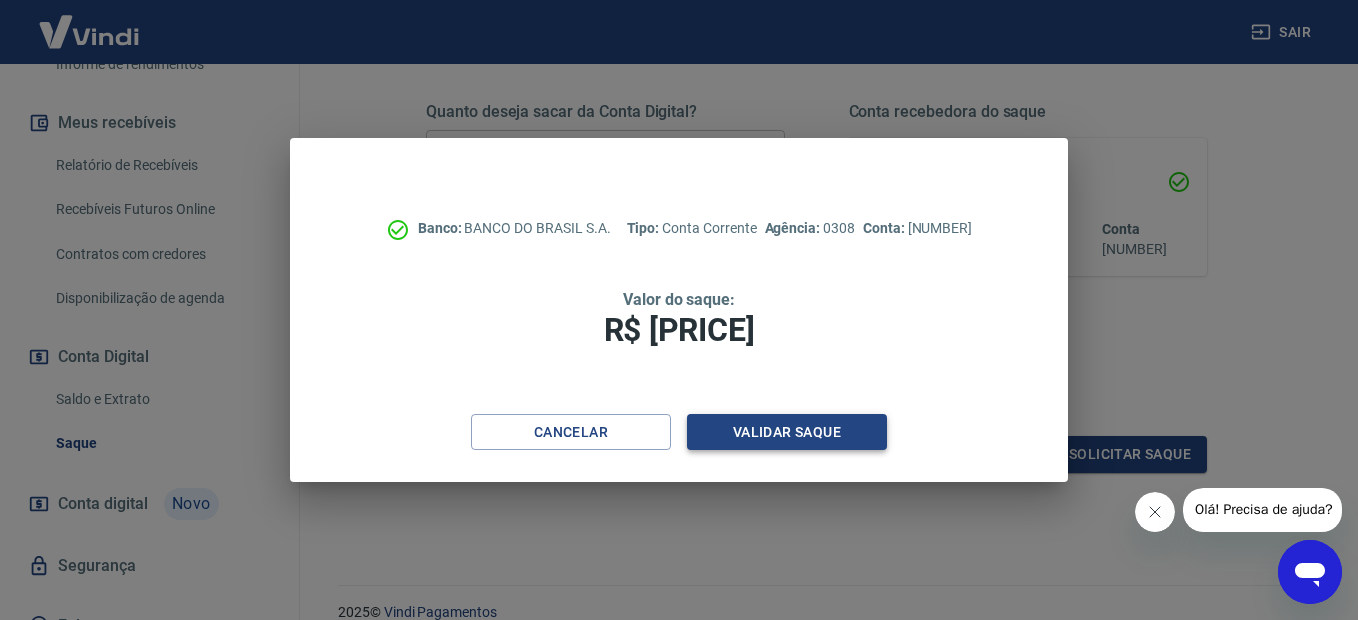click on "Validar saque" at bounding box center [787, 432] 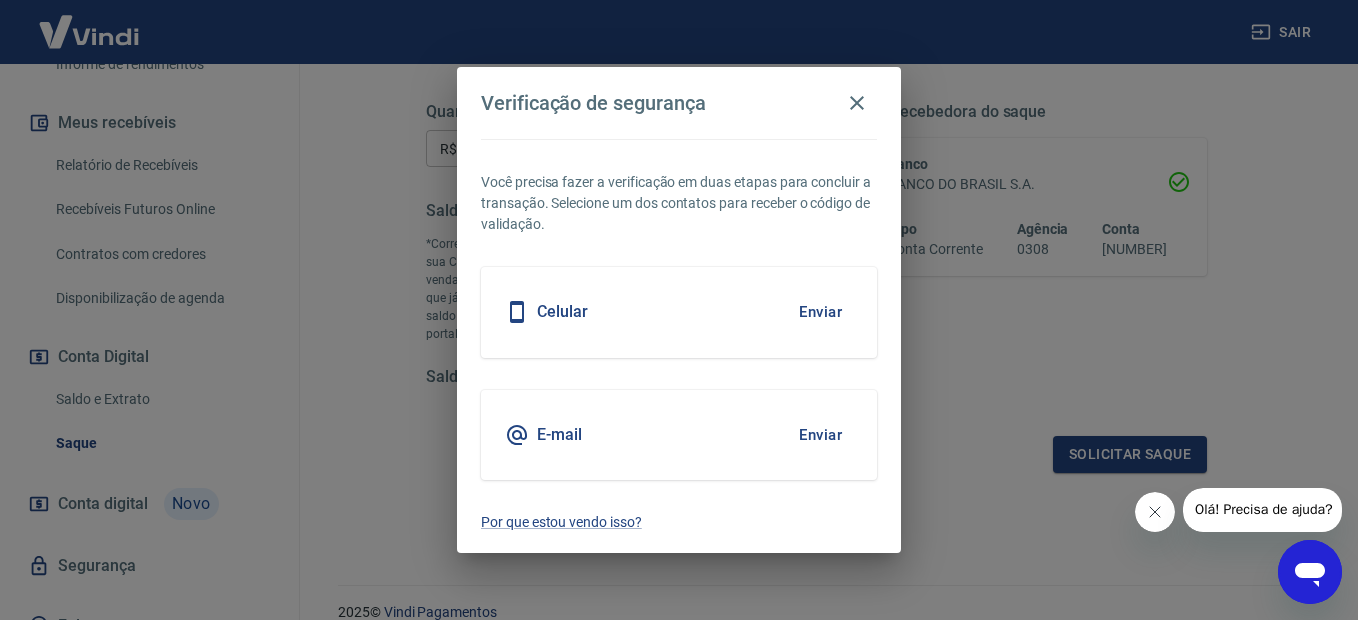 click on "E-mail Enviar" at bounding box center (679, 435) 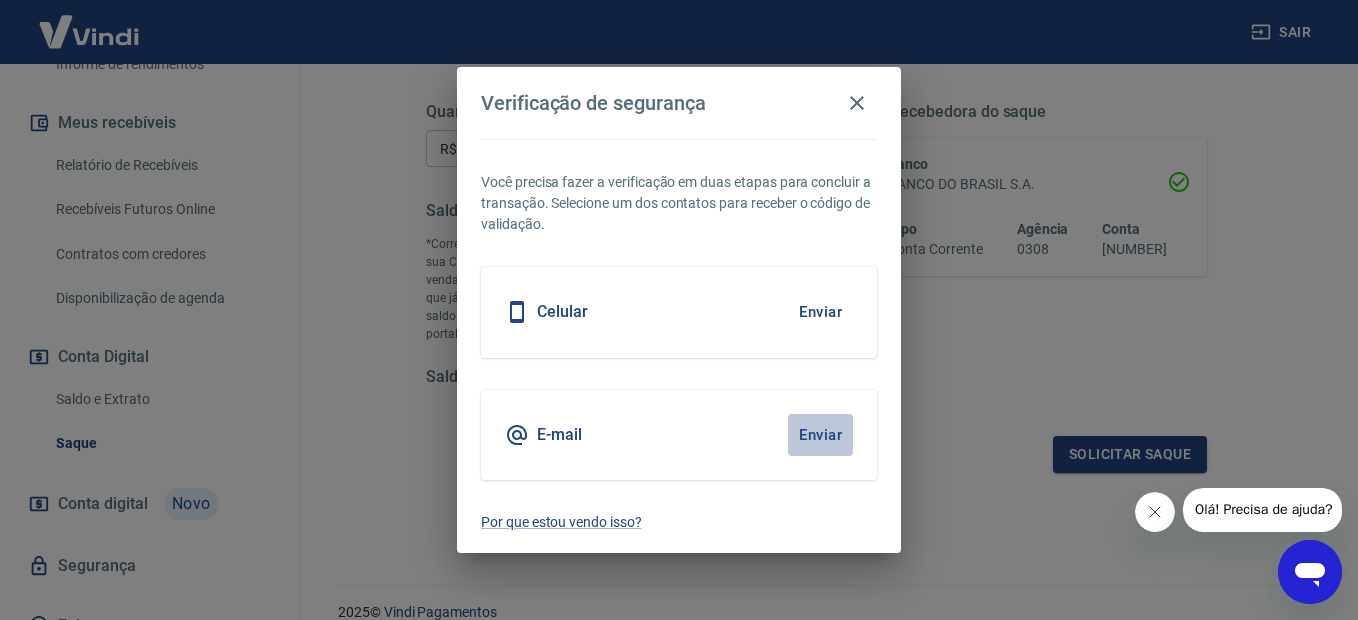 click on "Enviar" at bounding box center [820, 435] 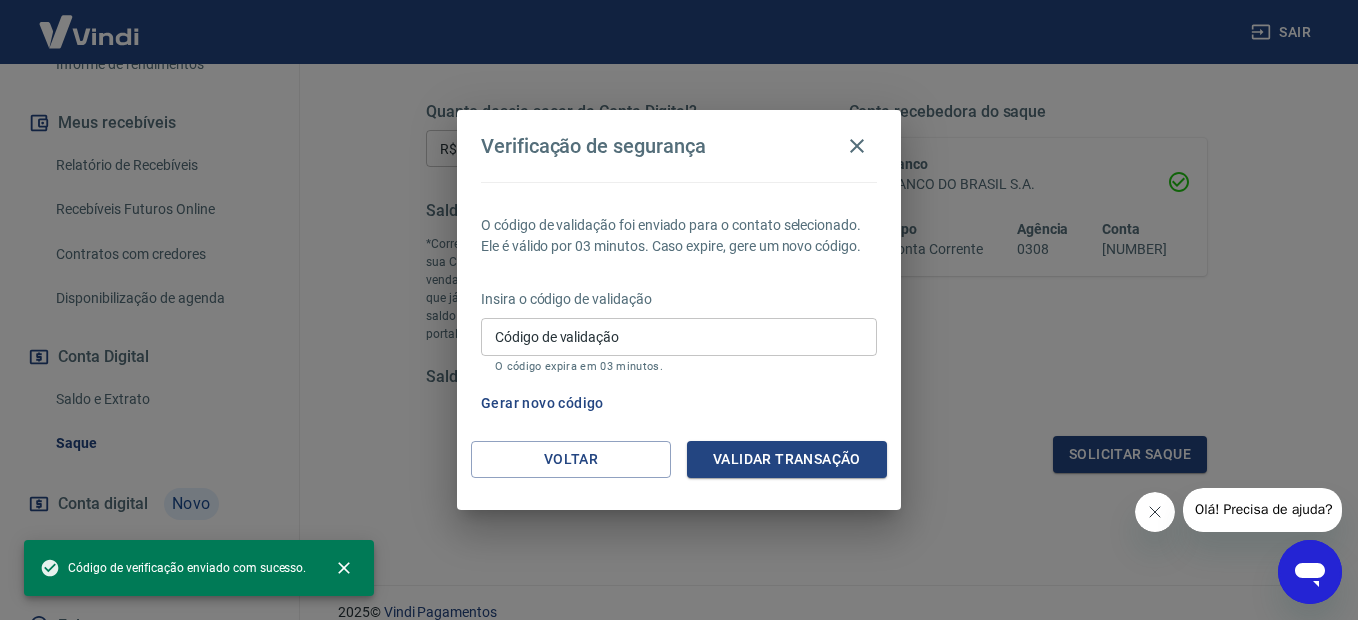 click on "Código de validação" at bounding box center (679, 336) 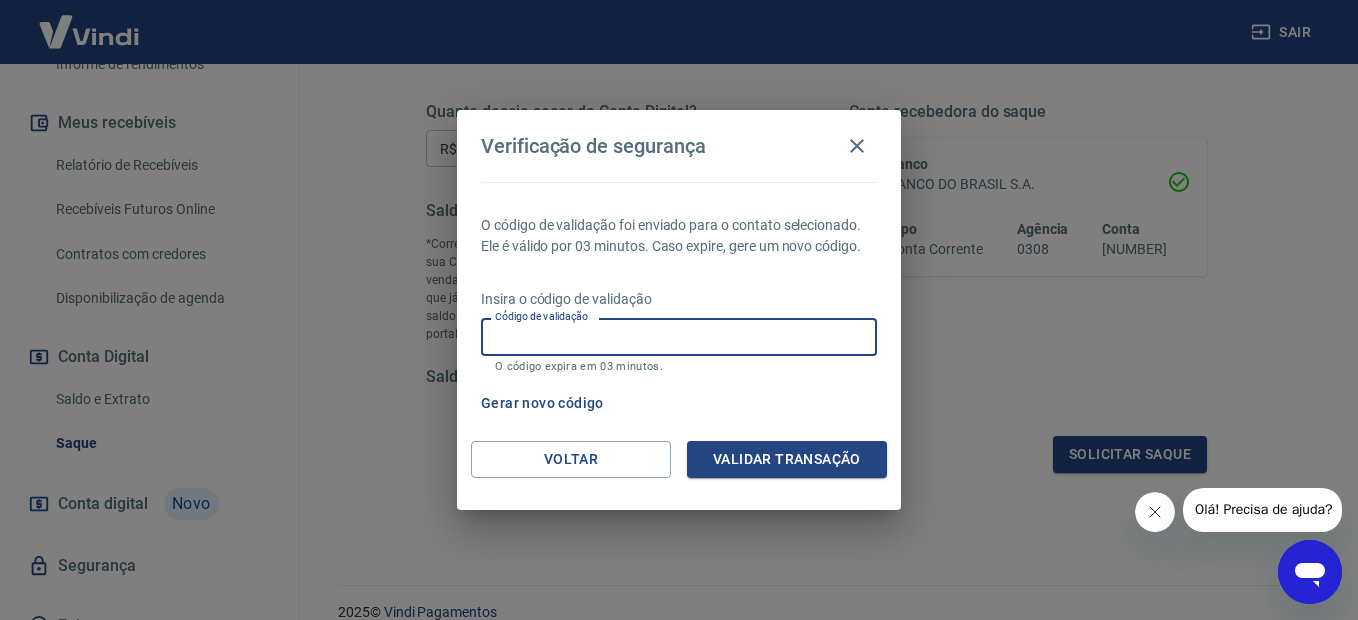 paste on "[NUMBER]" 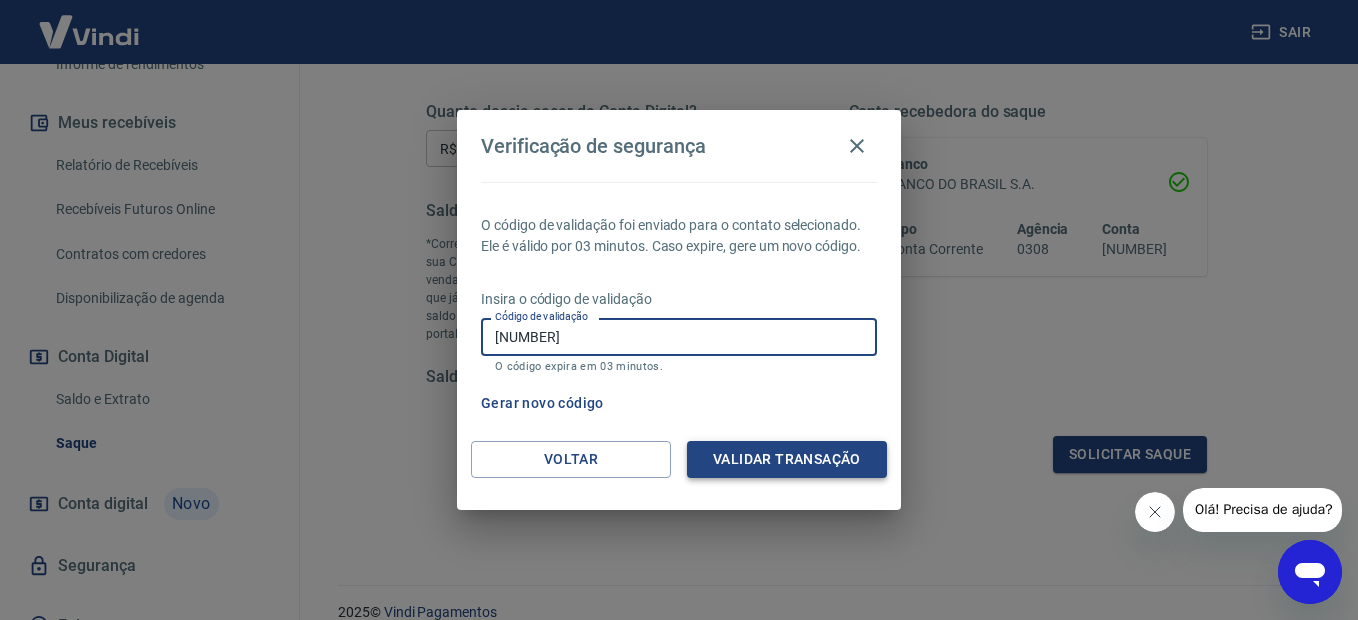 type on "[NUMBER]" 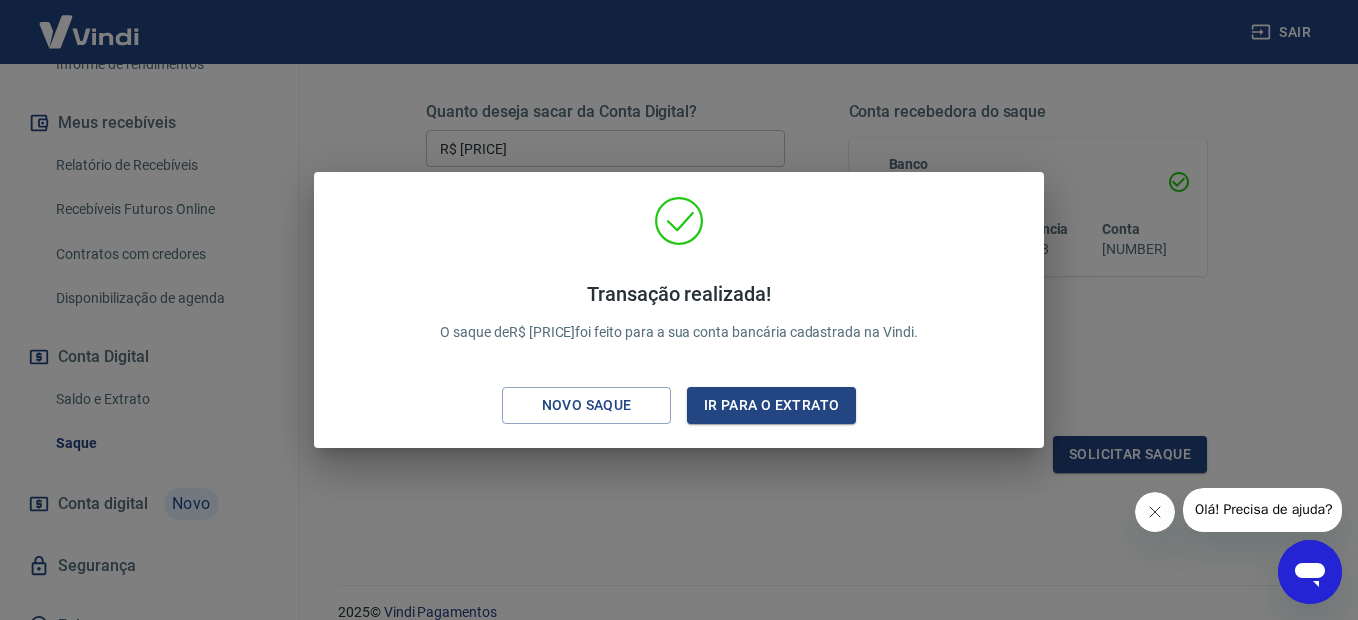 click on "Transação realizada! O saque de  R$ [PRICE]  foi feito para a sua conta bancária cadastrada na Vindi. Novo saque Ir para o extrato" at bounding box center [679, 310] 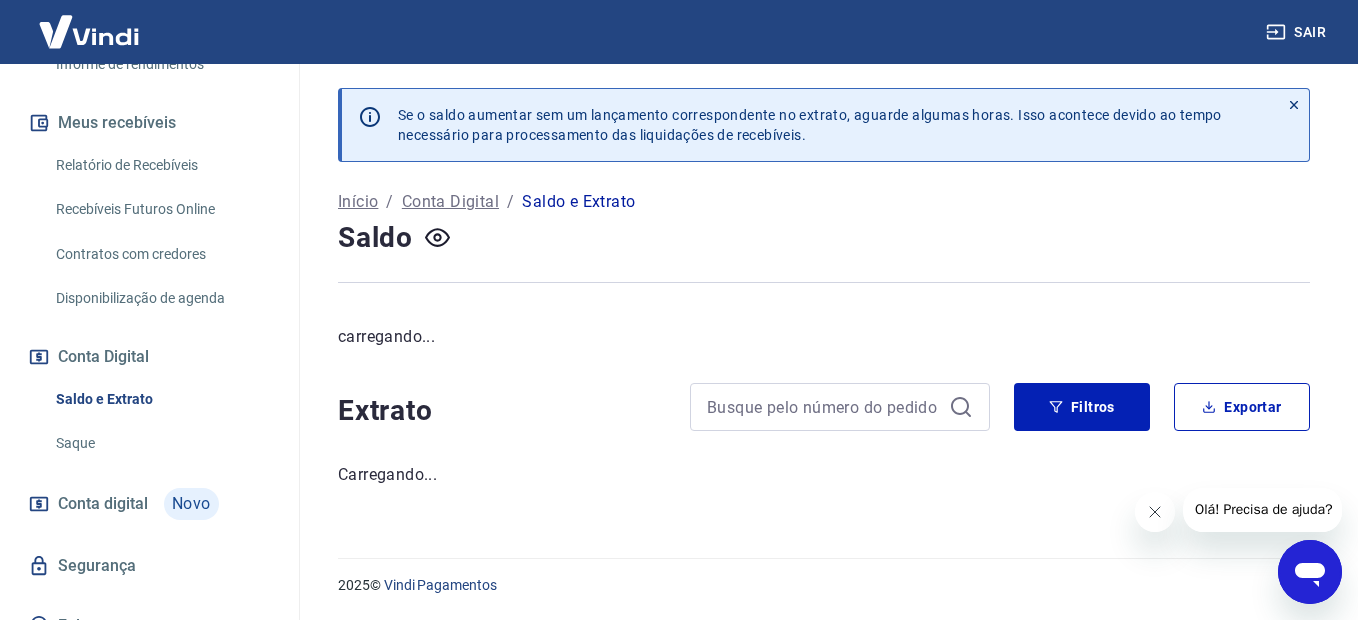 scroll, scrollTop: 0, scrollLeft: 0, axis: both 